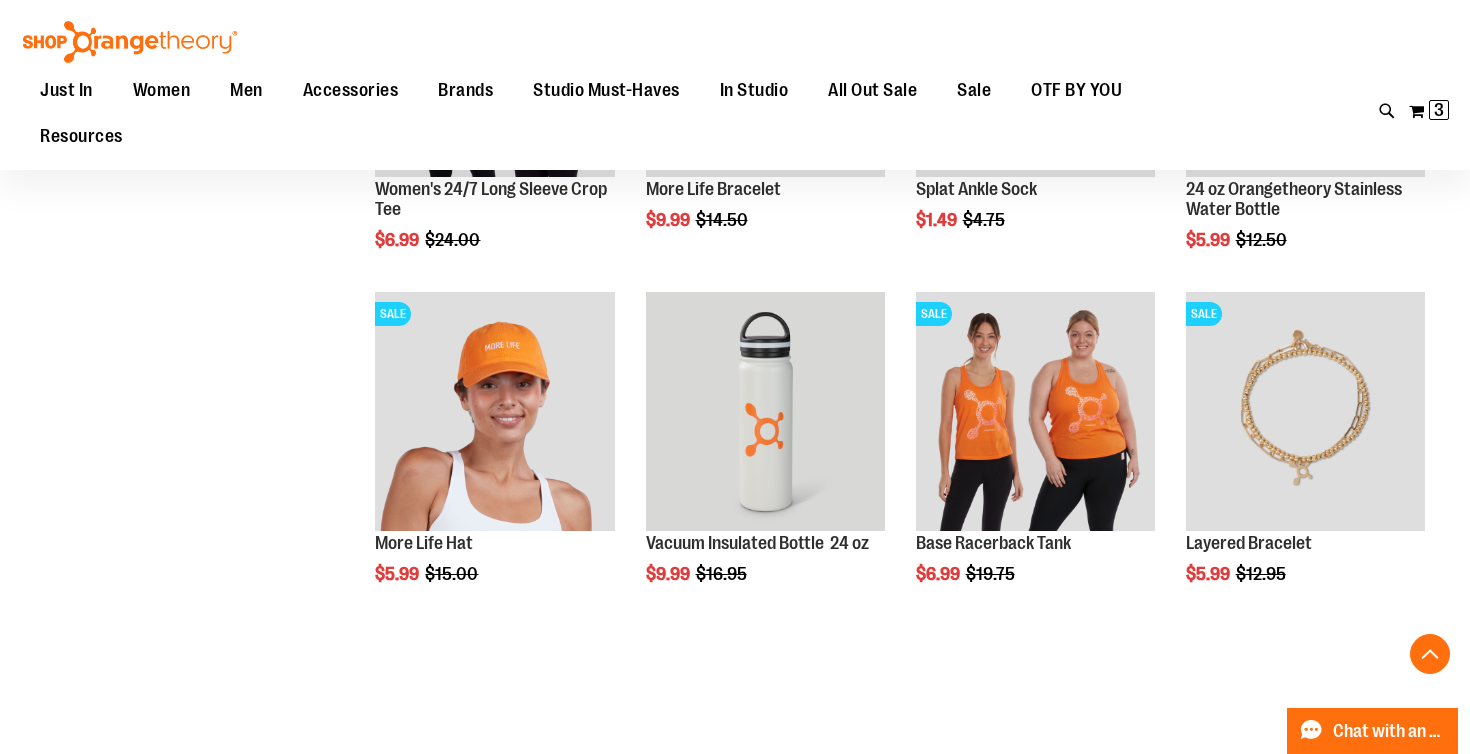 scroll, scrollTop: 6125, scrollLeft: 0, axis: vertical 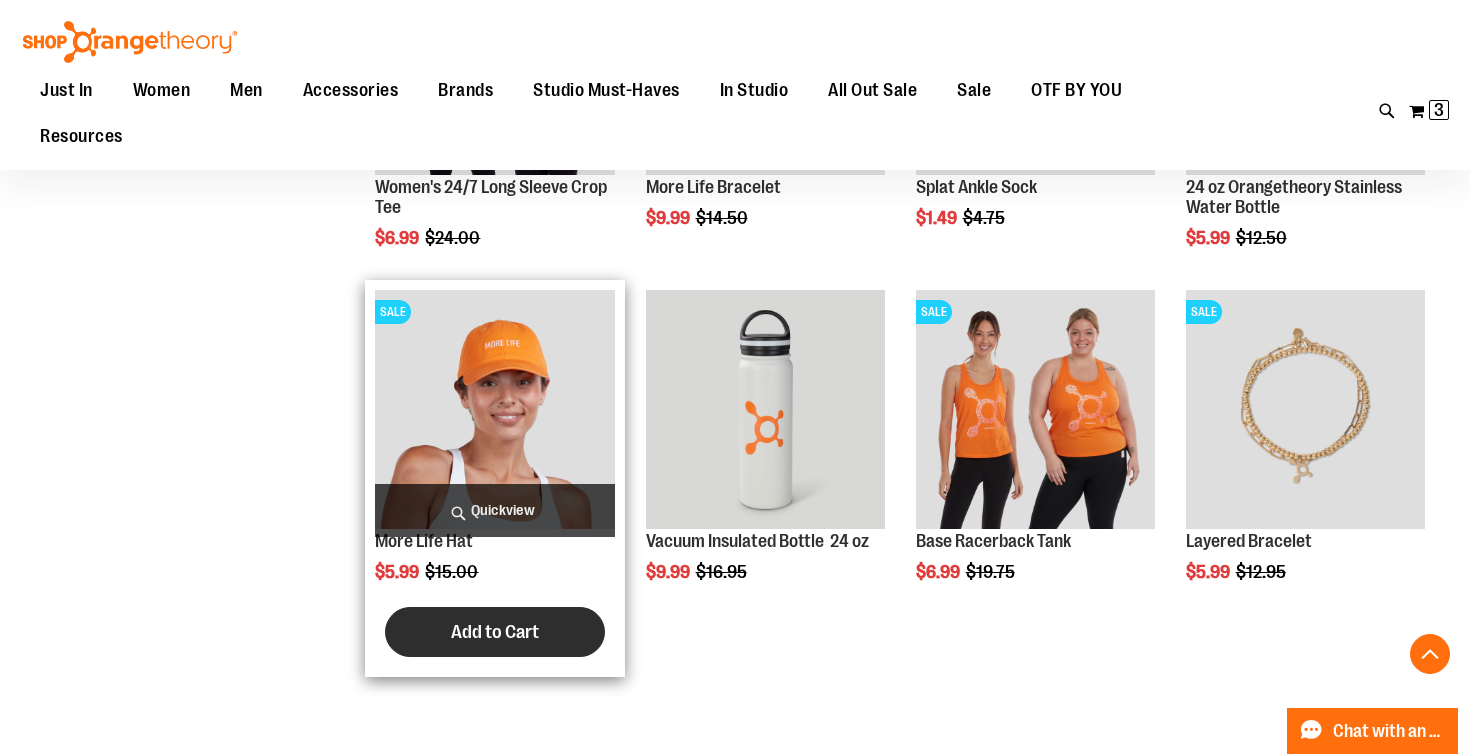 click on "Add to Cart" at bounding box center [495, 632] 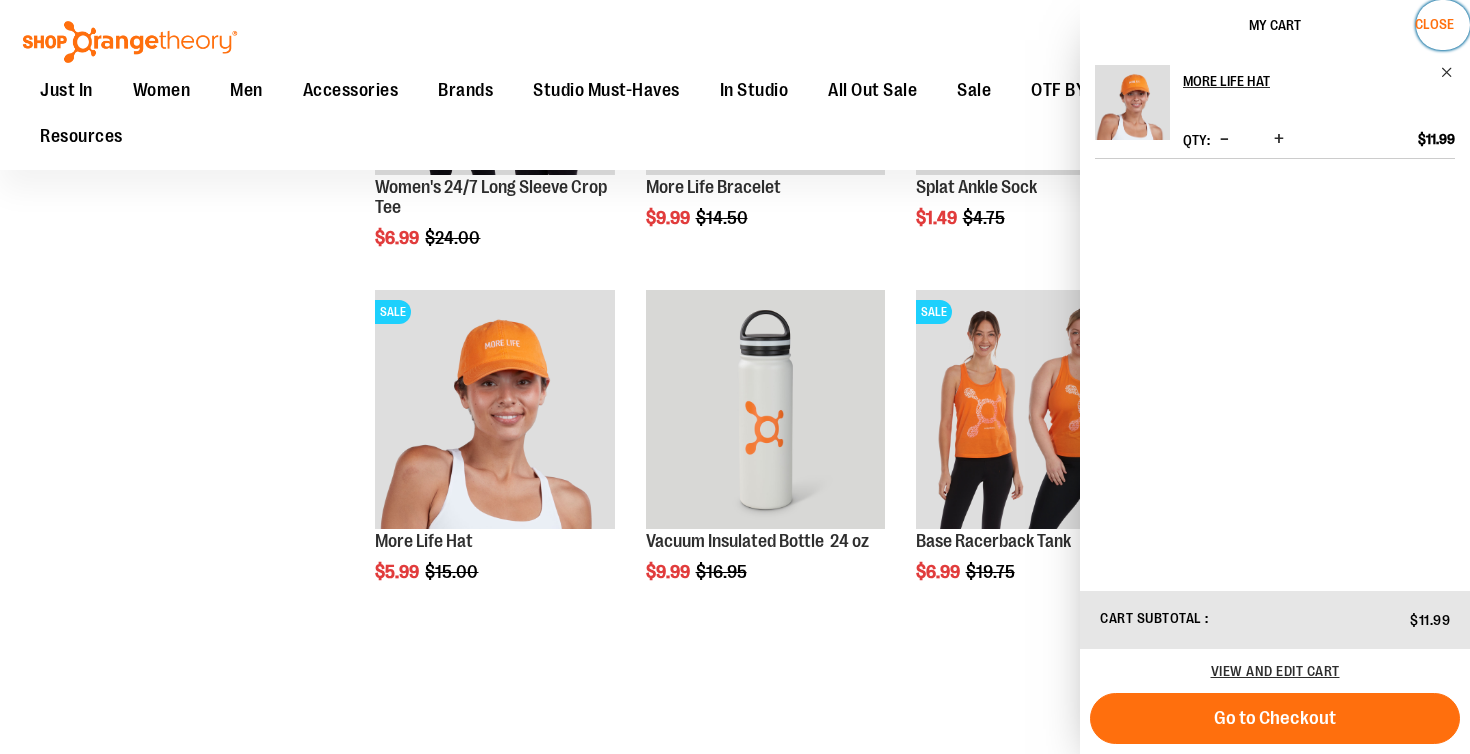 click on "Close" at bounding box center [1434, 24] 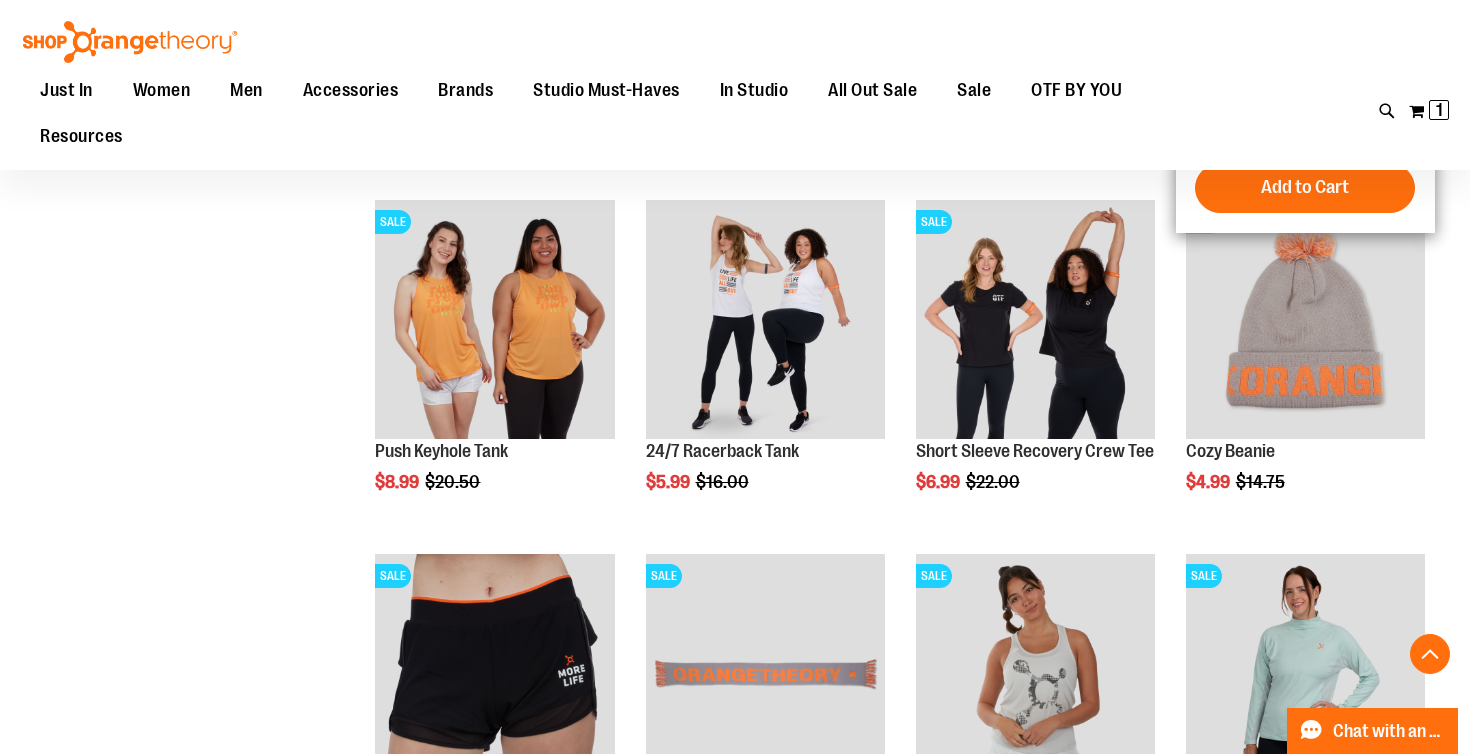 scroll, scrollTop: 2038, scrollLeft: 0, axis: vertical 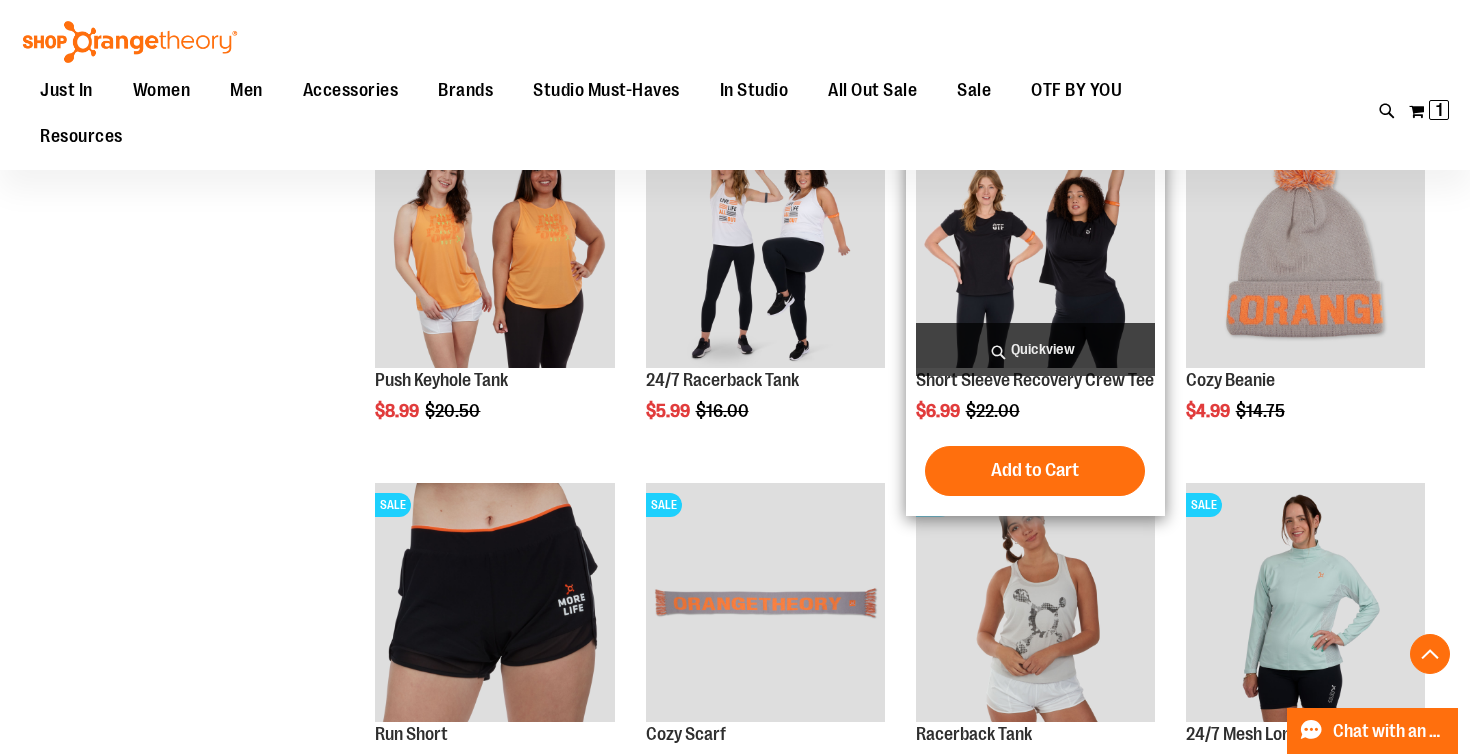 click at bounding box center (1035, 248) 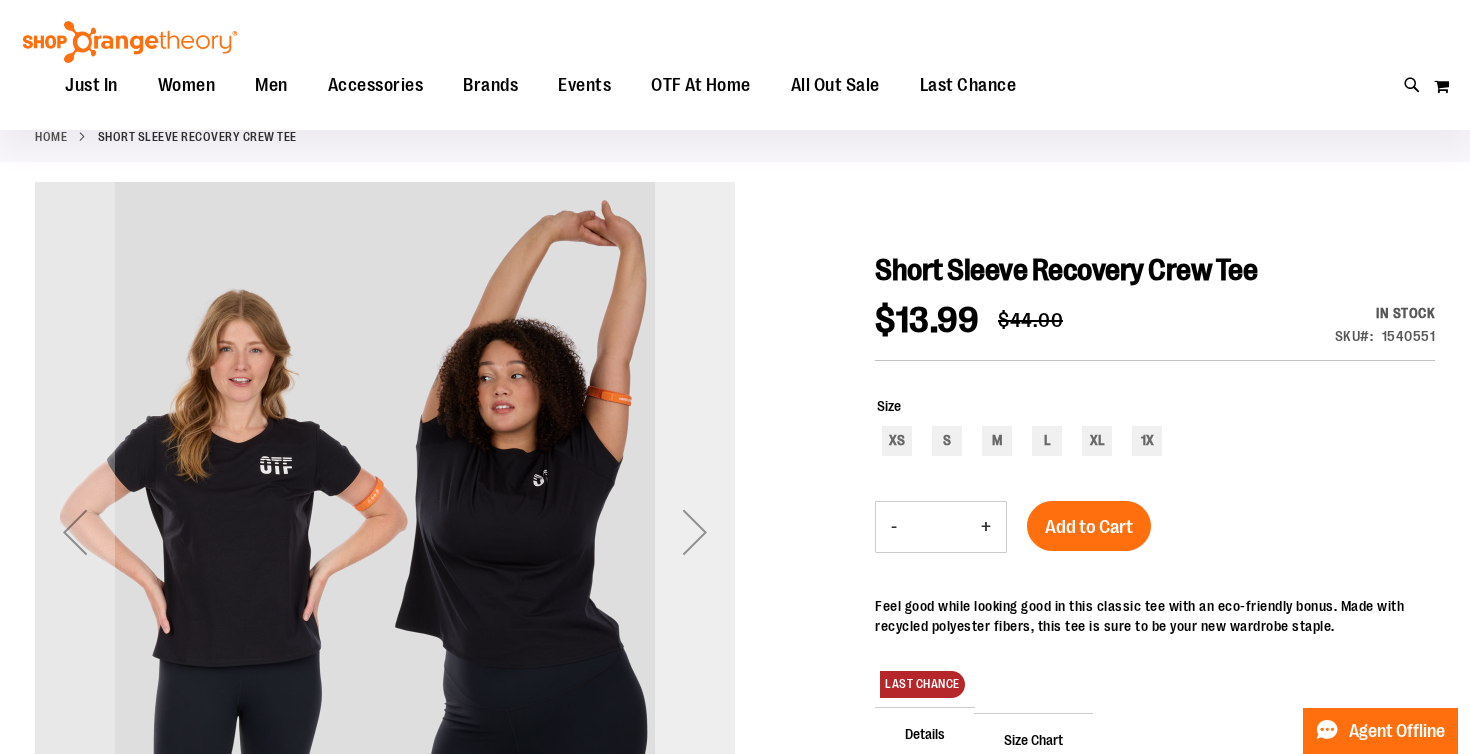 scroll, scrollTop: 154, scrollLeft: 0, axis: vertical 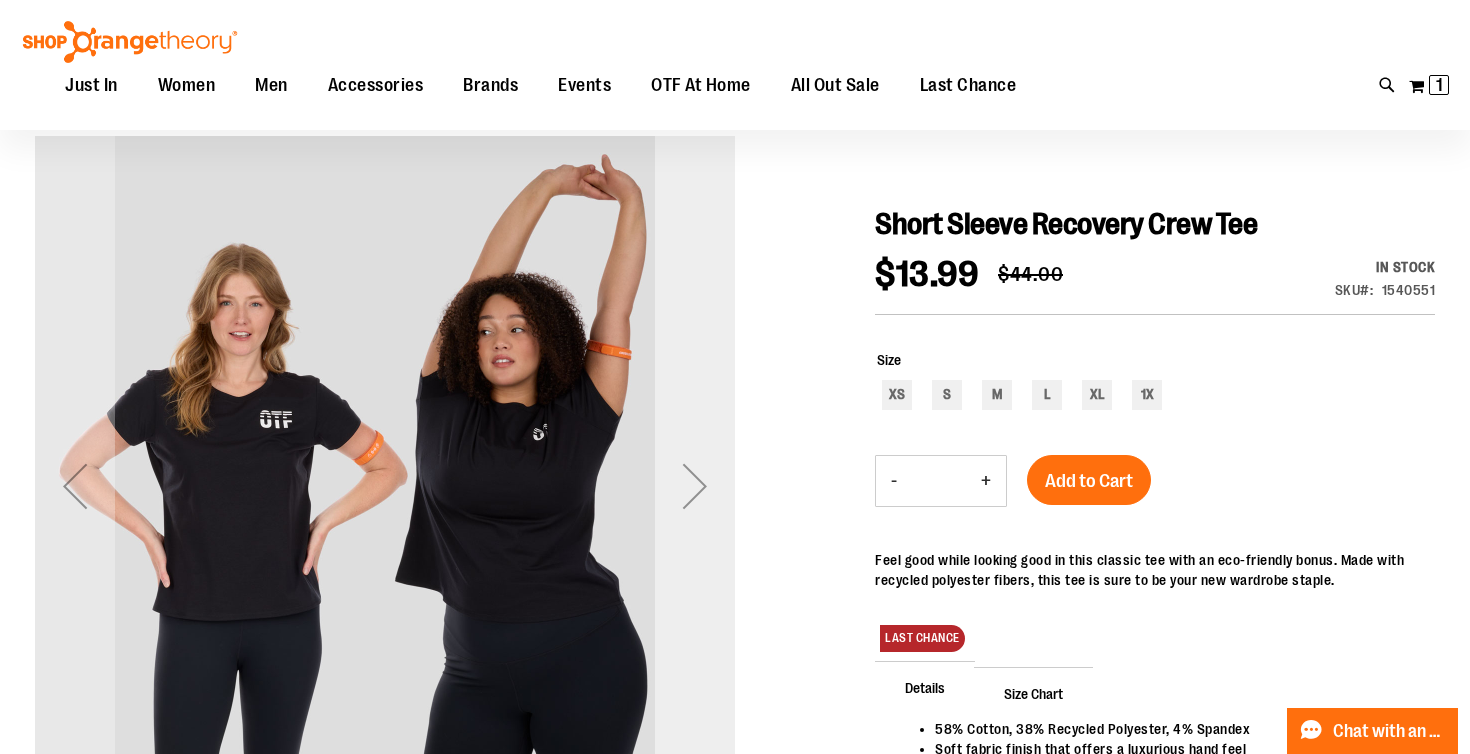 click at bounding box center [695, 486] 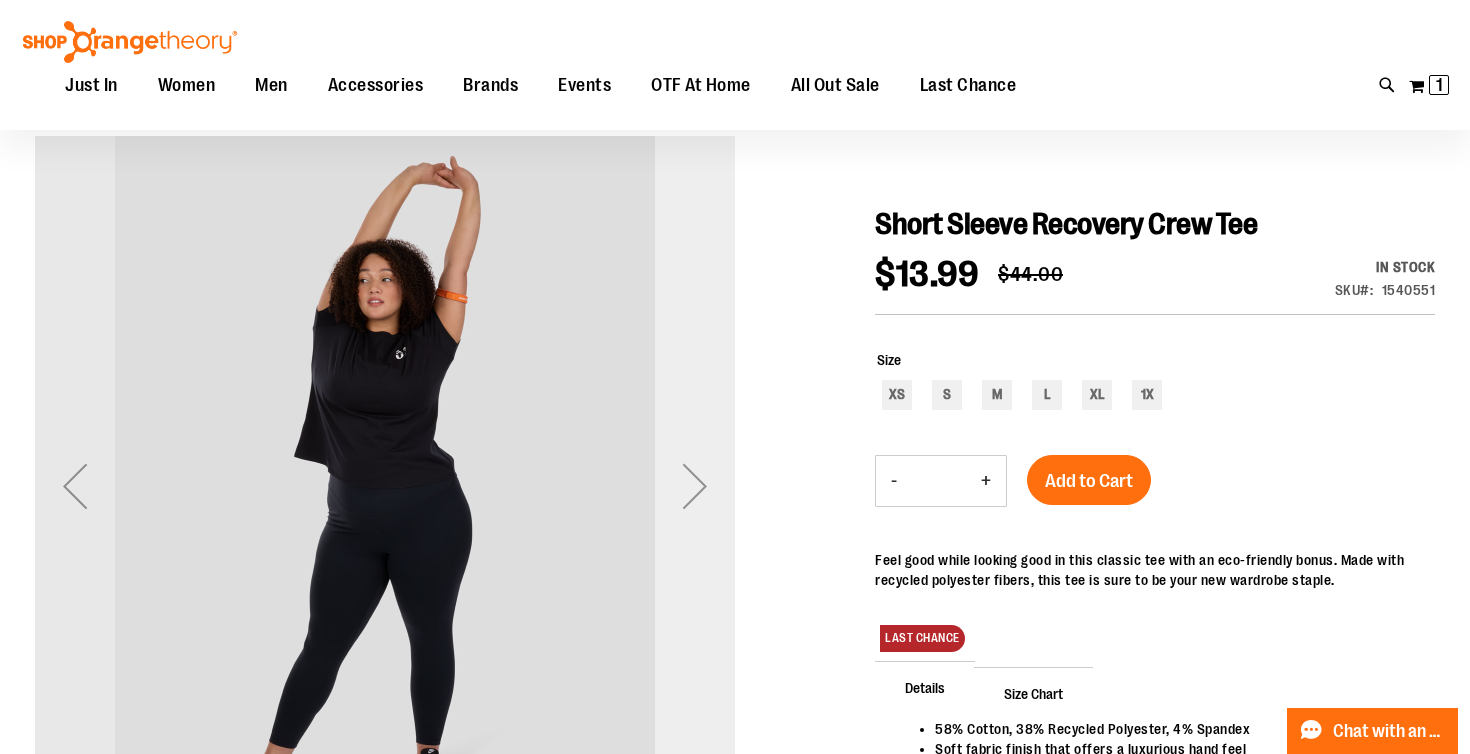 click at bounding box center (695, 486) 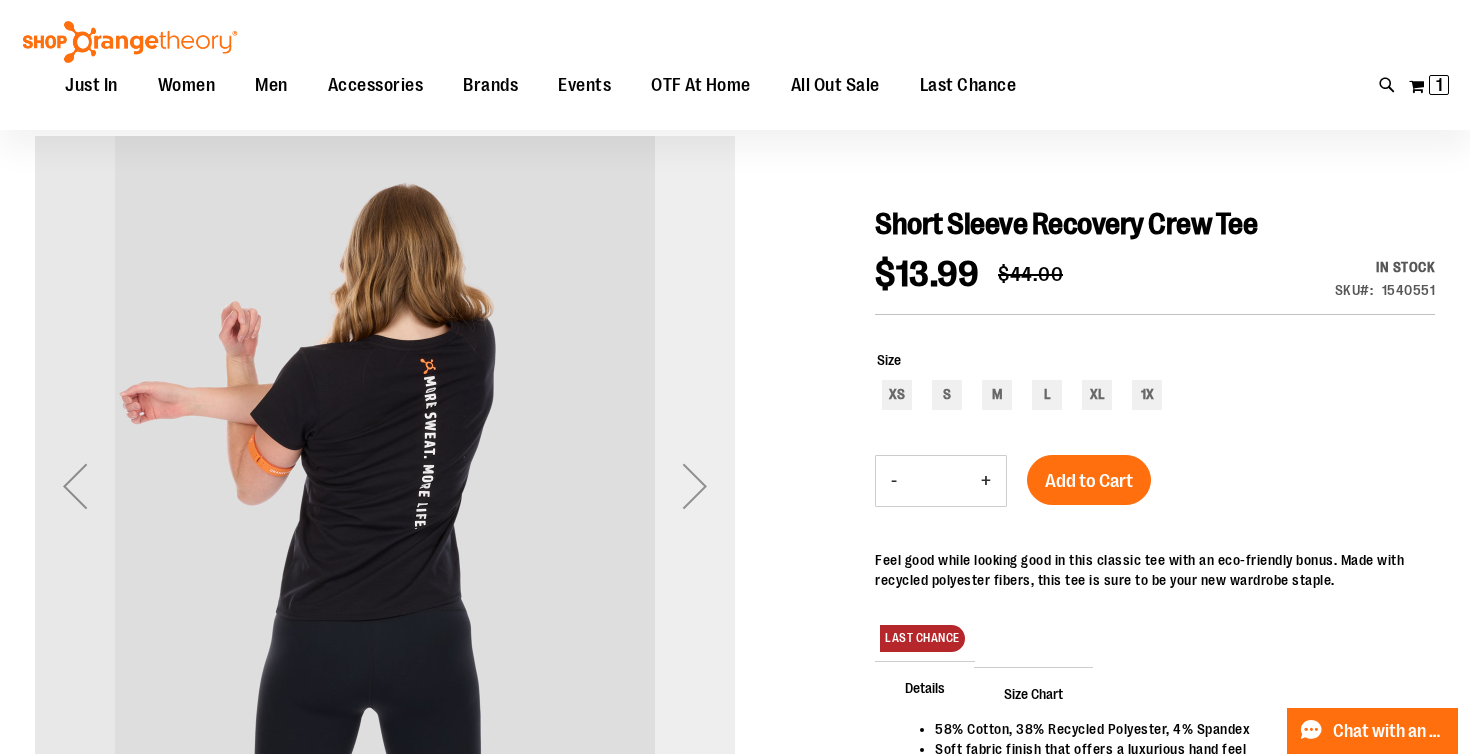 click at bounding box center (695, 486) 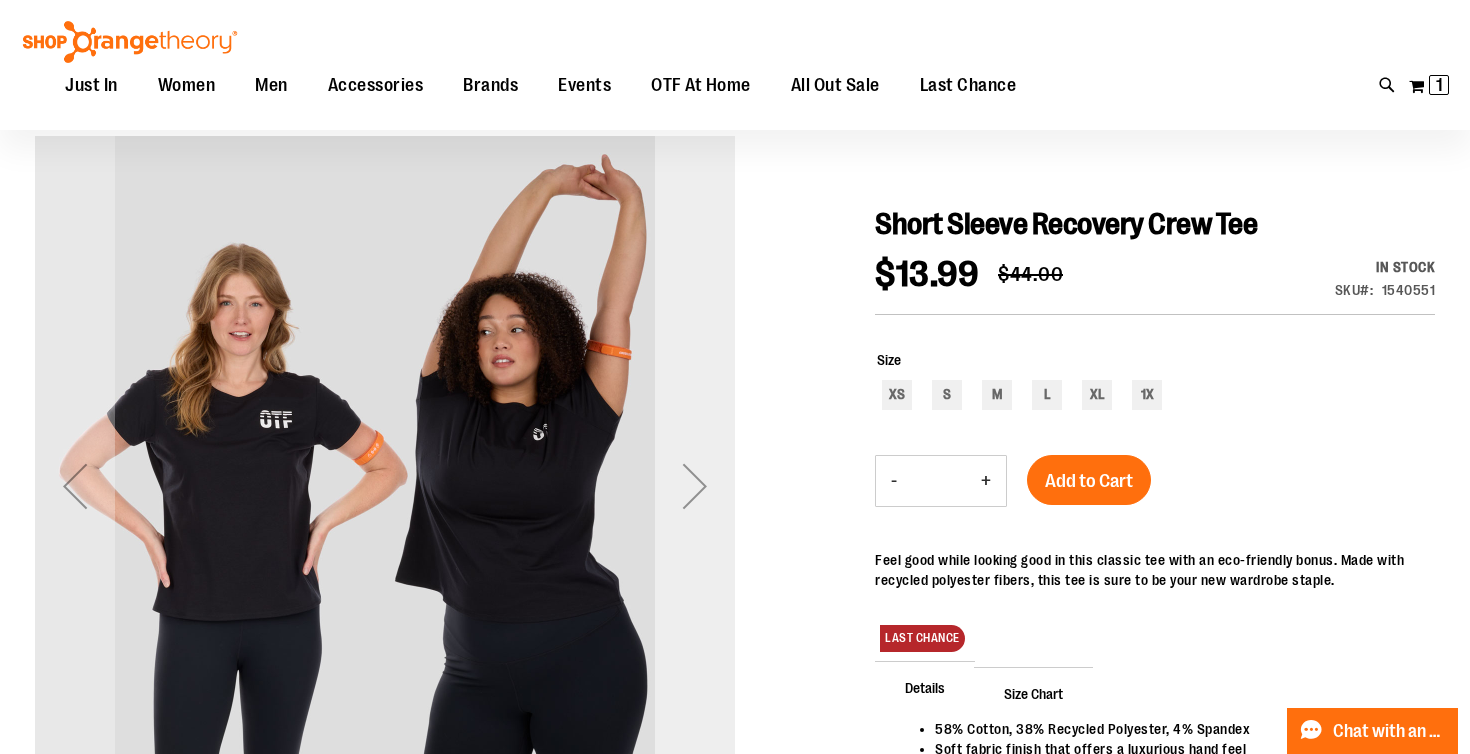 click at bounding box center [695, 486] 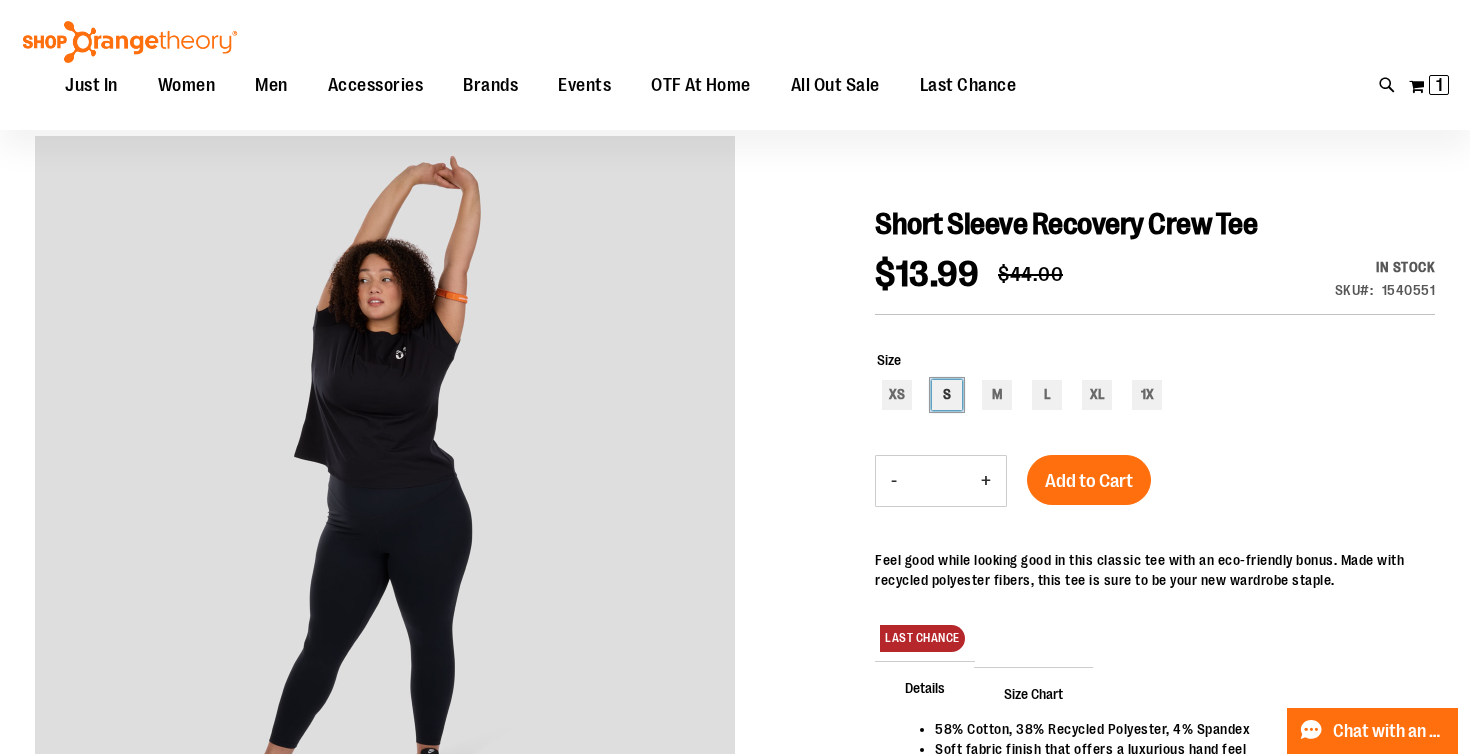 click on "S" at bounding box center (947, 395) 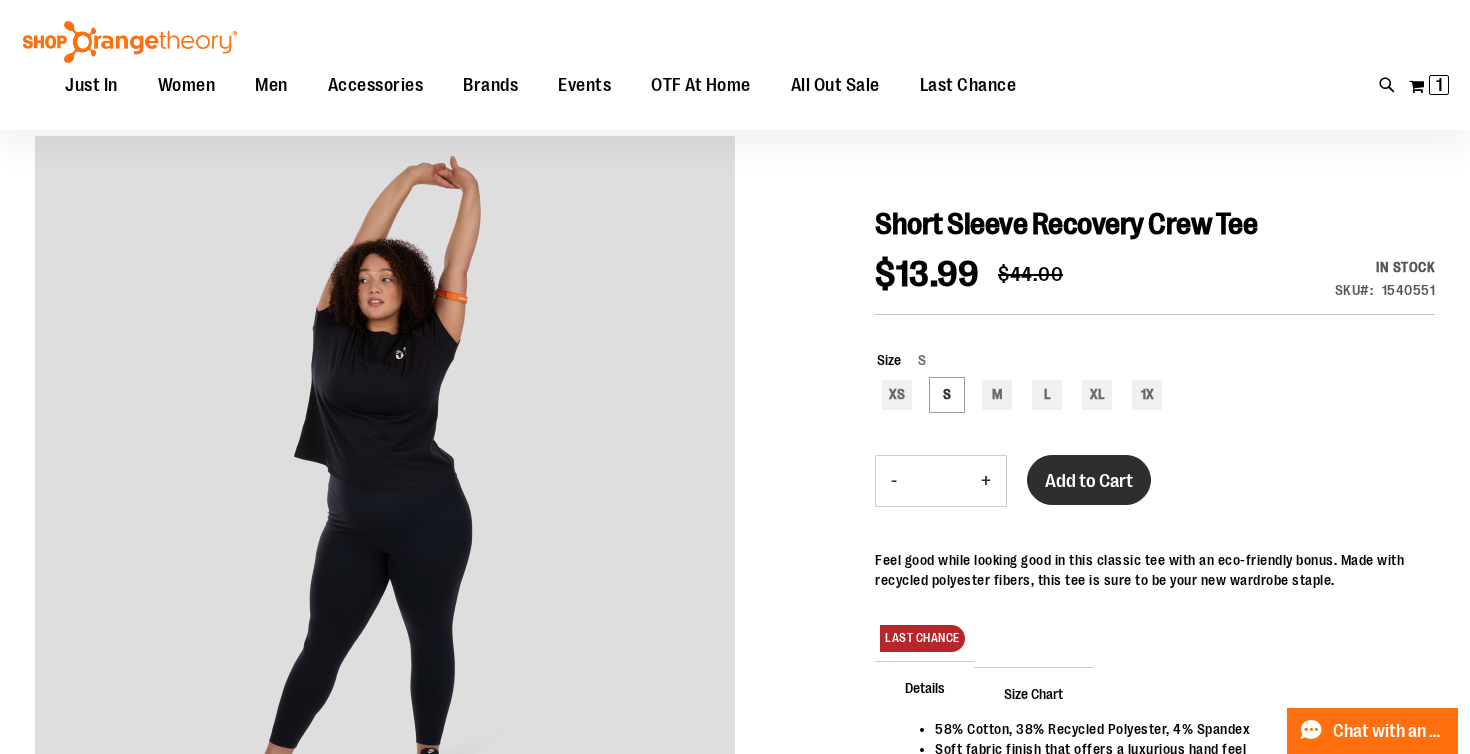click on "Add to Cart" at bounding box center (1089, 481) 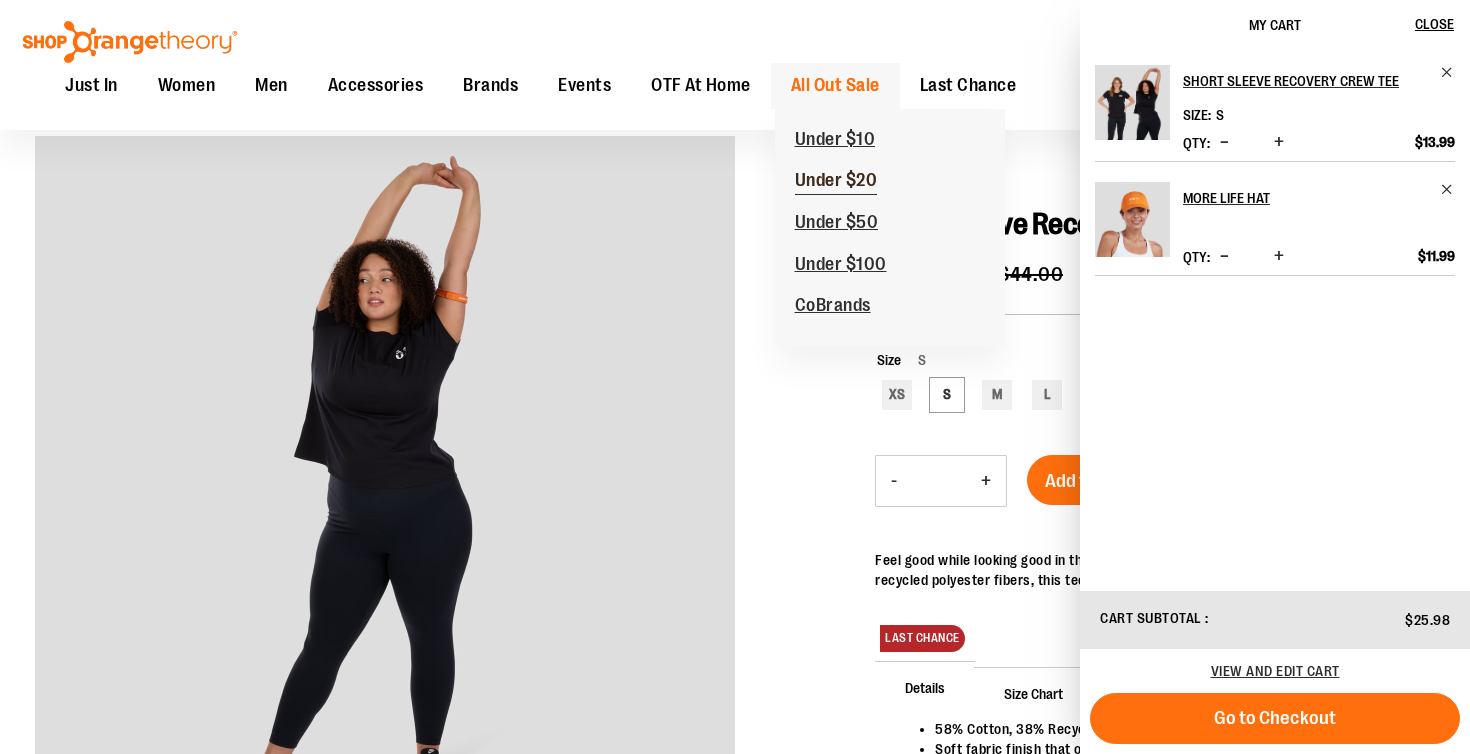 click on "Under $20" at bounding box center (836, 182) 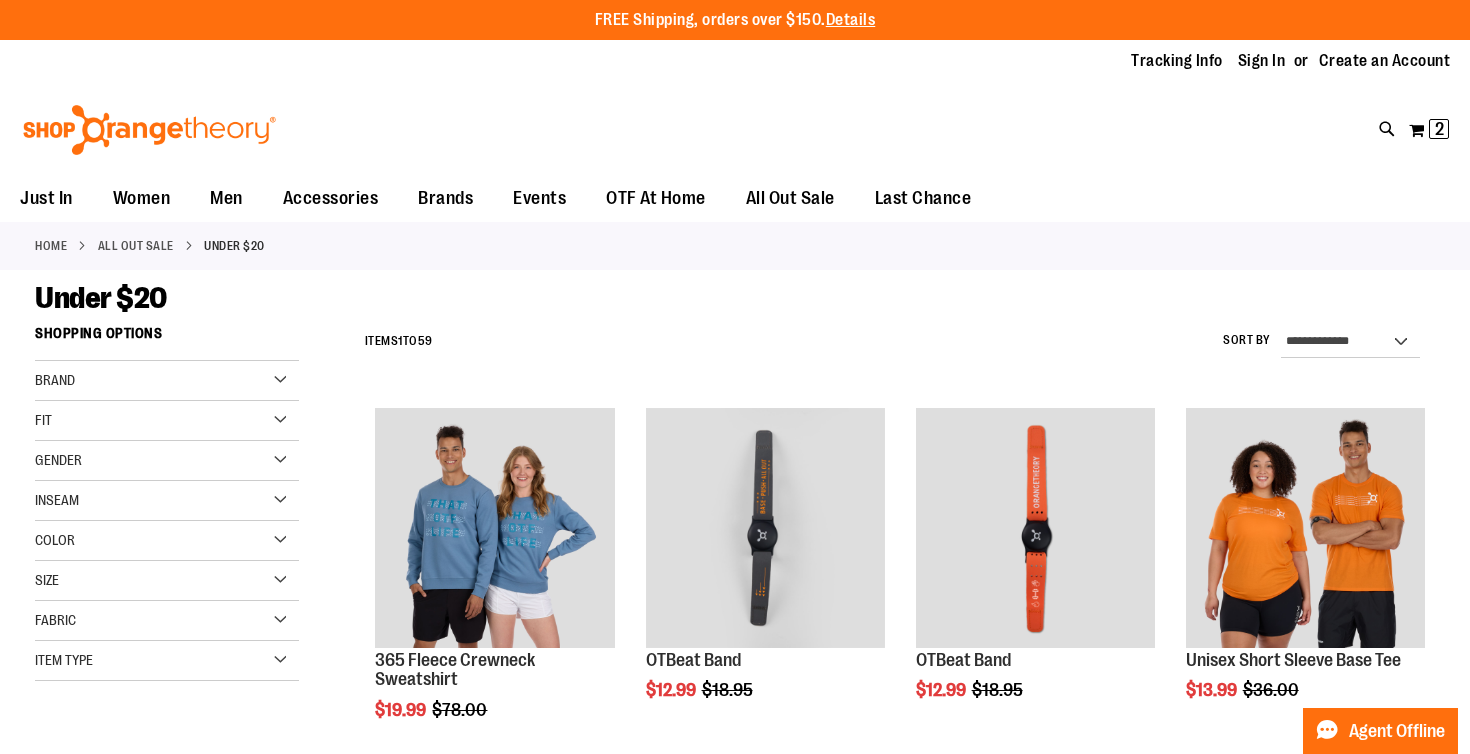 scroll, scrollTop: 0, scrollLeft: 0, axis: both 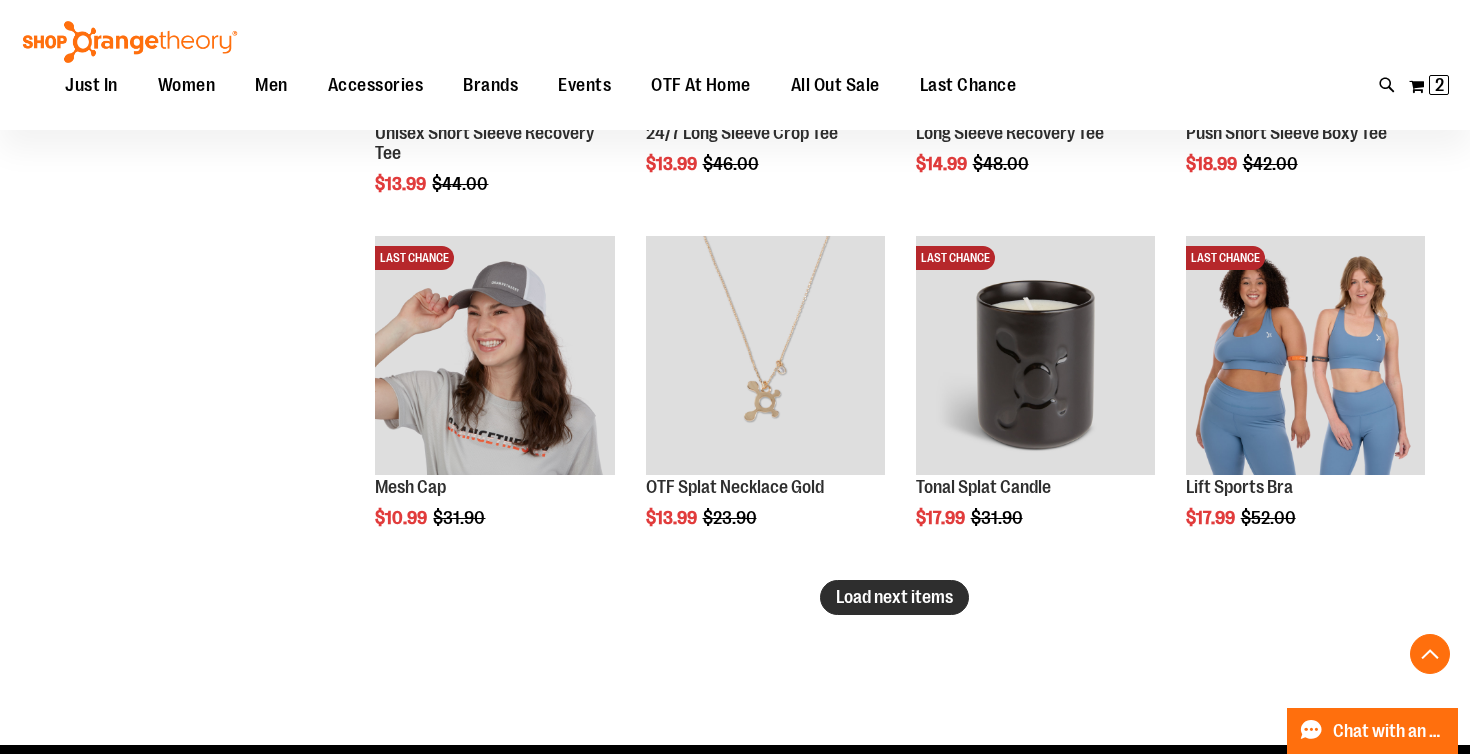 click on "Load next items" at bounding box center [894, 597] 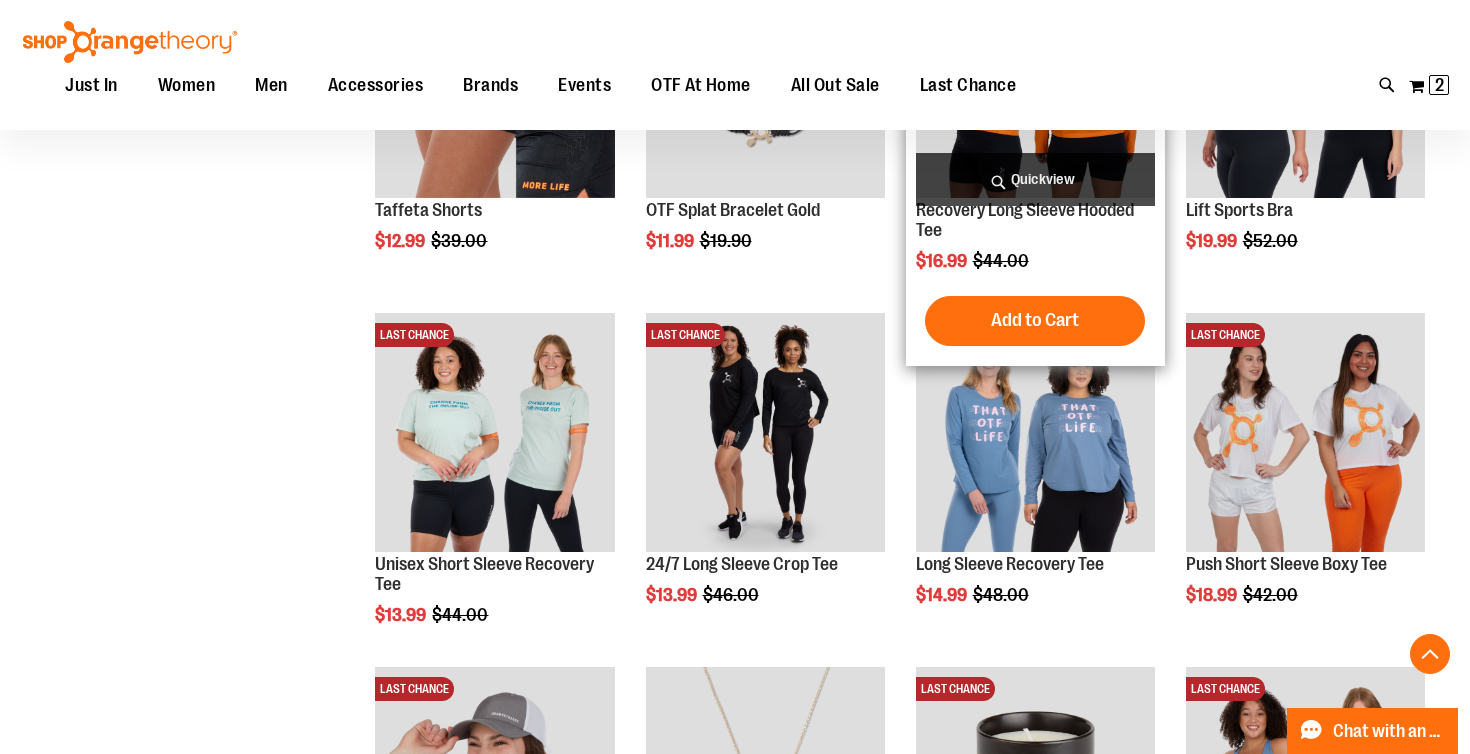 scroll, scrollTop: 2506, scrollLeft: 0, axis: vertical 